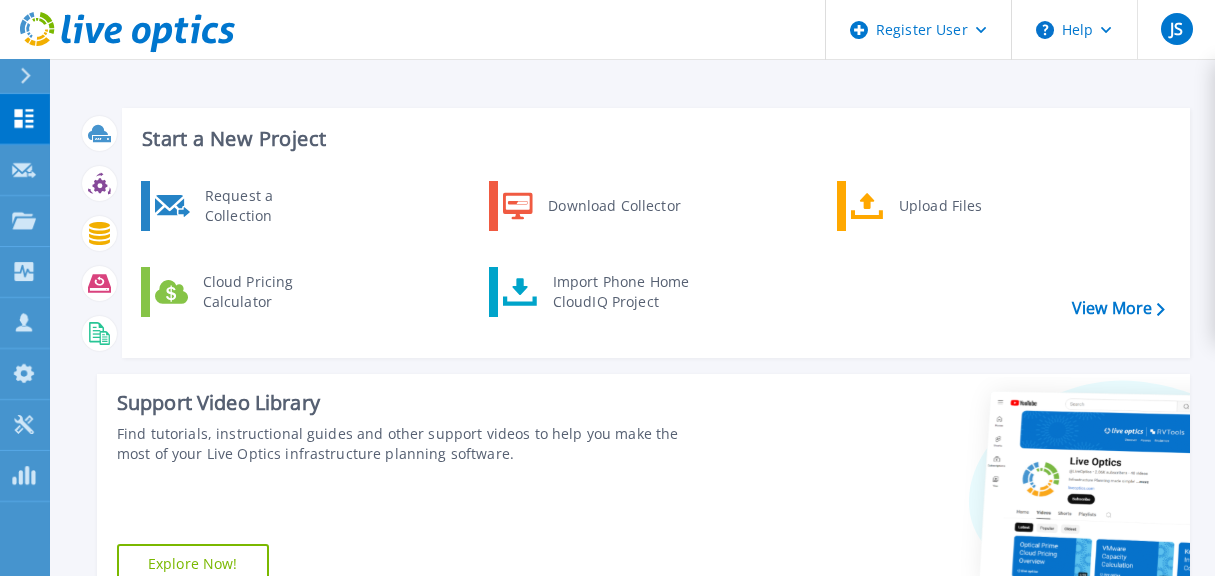 scroll, scrollTop: 0, scrollLeft: 0, axis: both 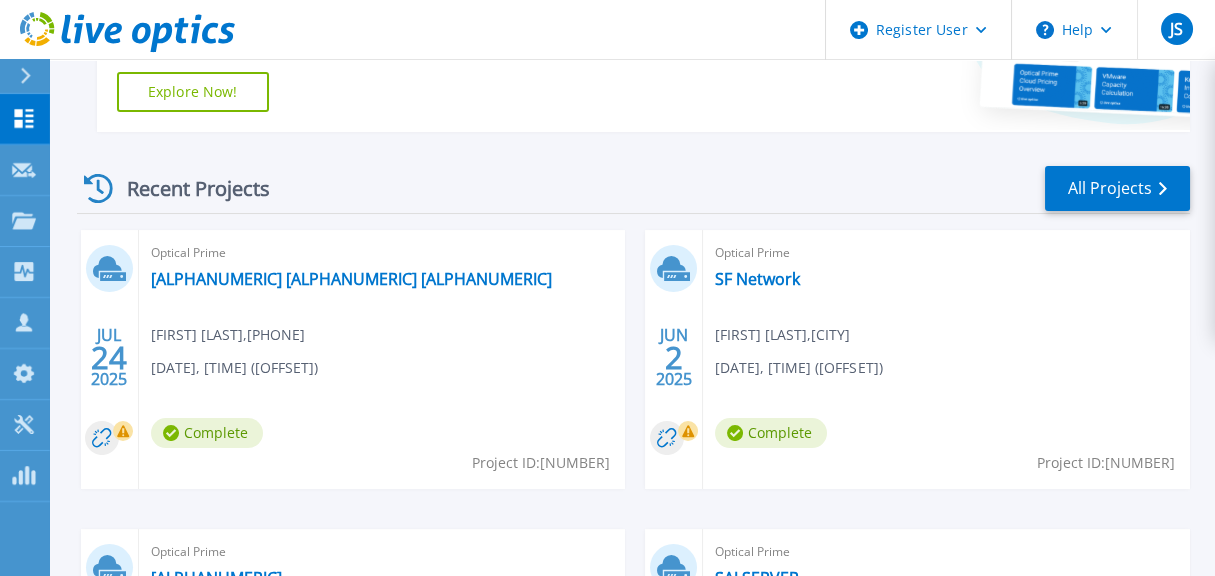 drag, startPoint x: 476, startPoint y: 353, endPoint x: 473, endPoint y: 485, distance: 132.03409 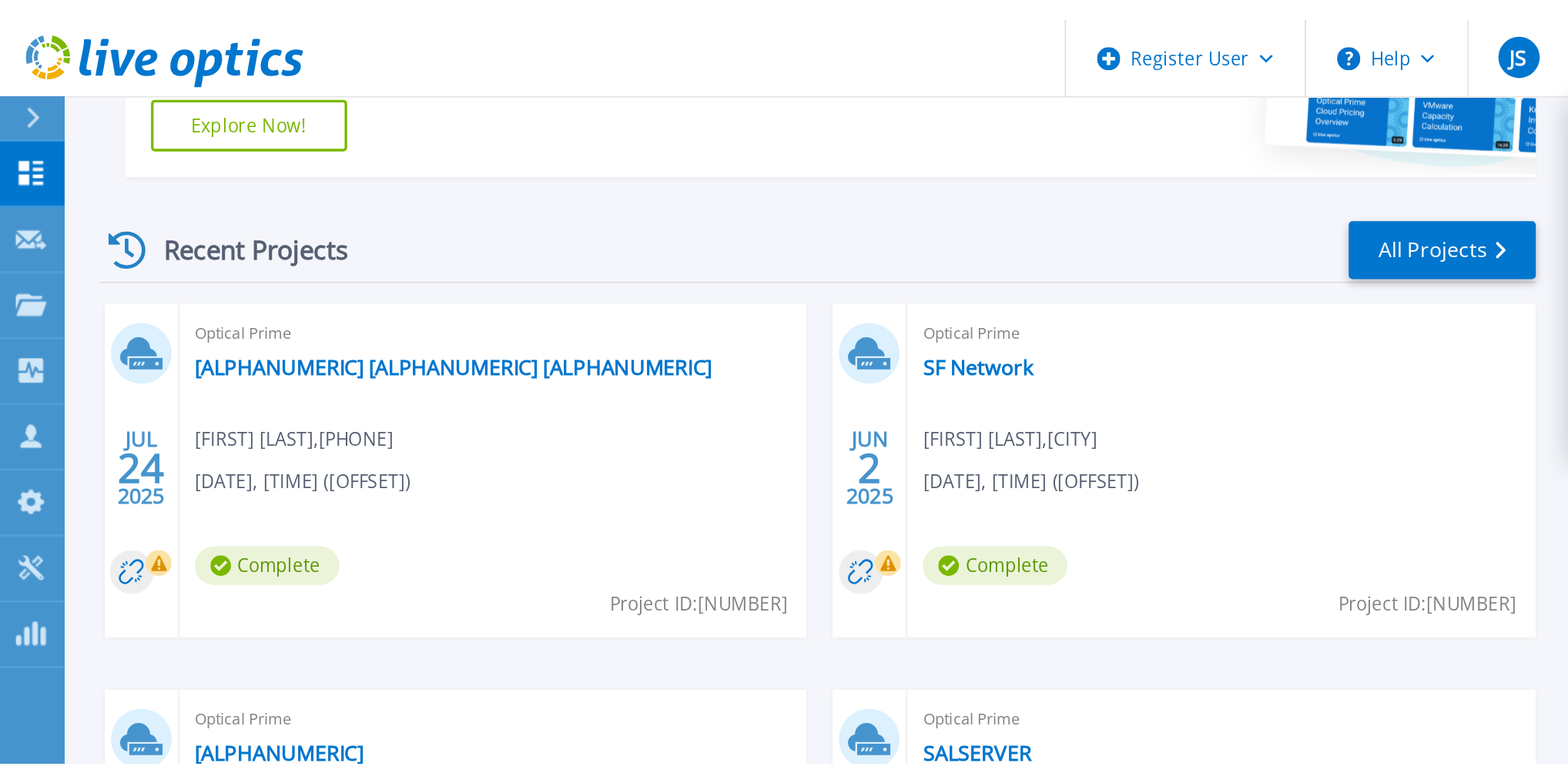 scroll, scrollTop: 69, scrollLeft: 0, axis: vertical 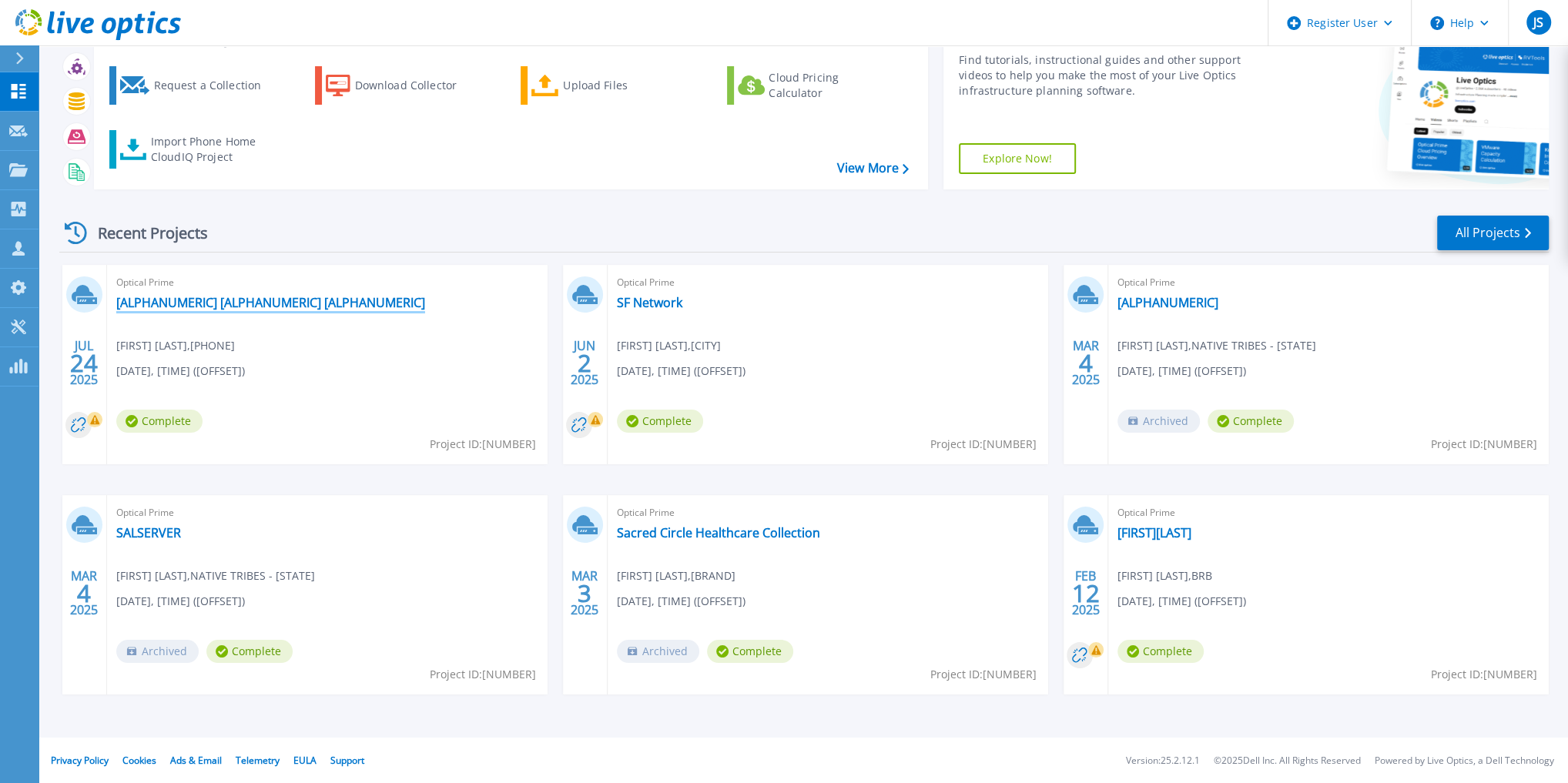 click on "CTCLUSI [LAST] MIS-CB-WS-03" at bounding box center (270, 303) 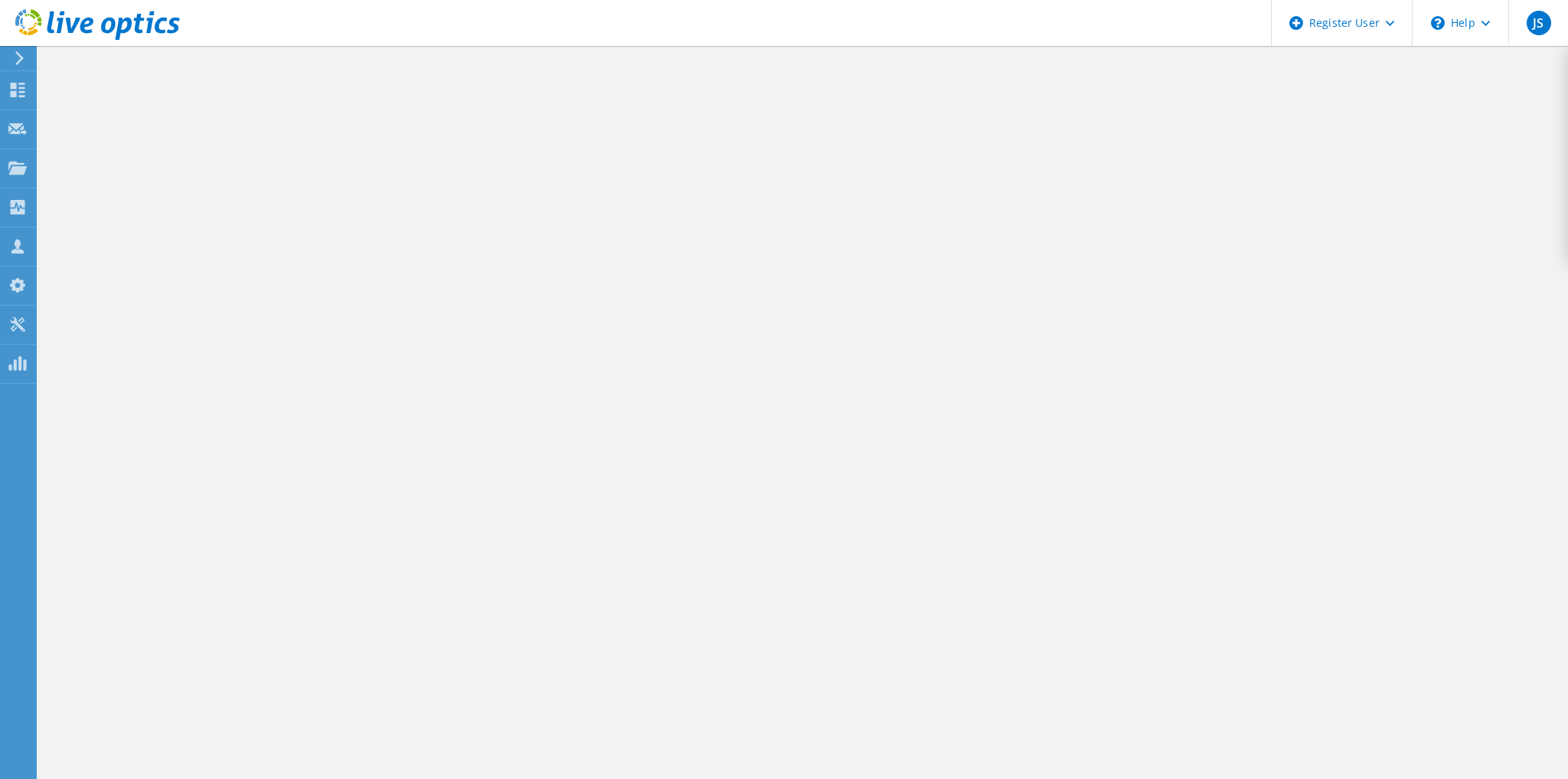 scroll, scrollTop: 0, scrollLeft: 0, axis: both 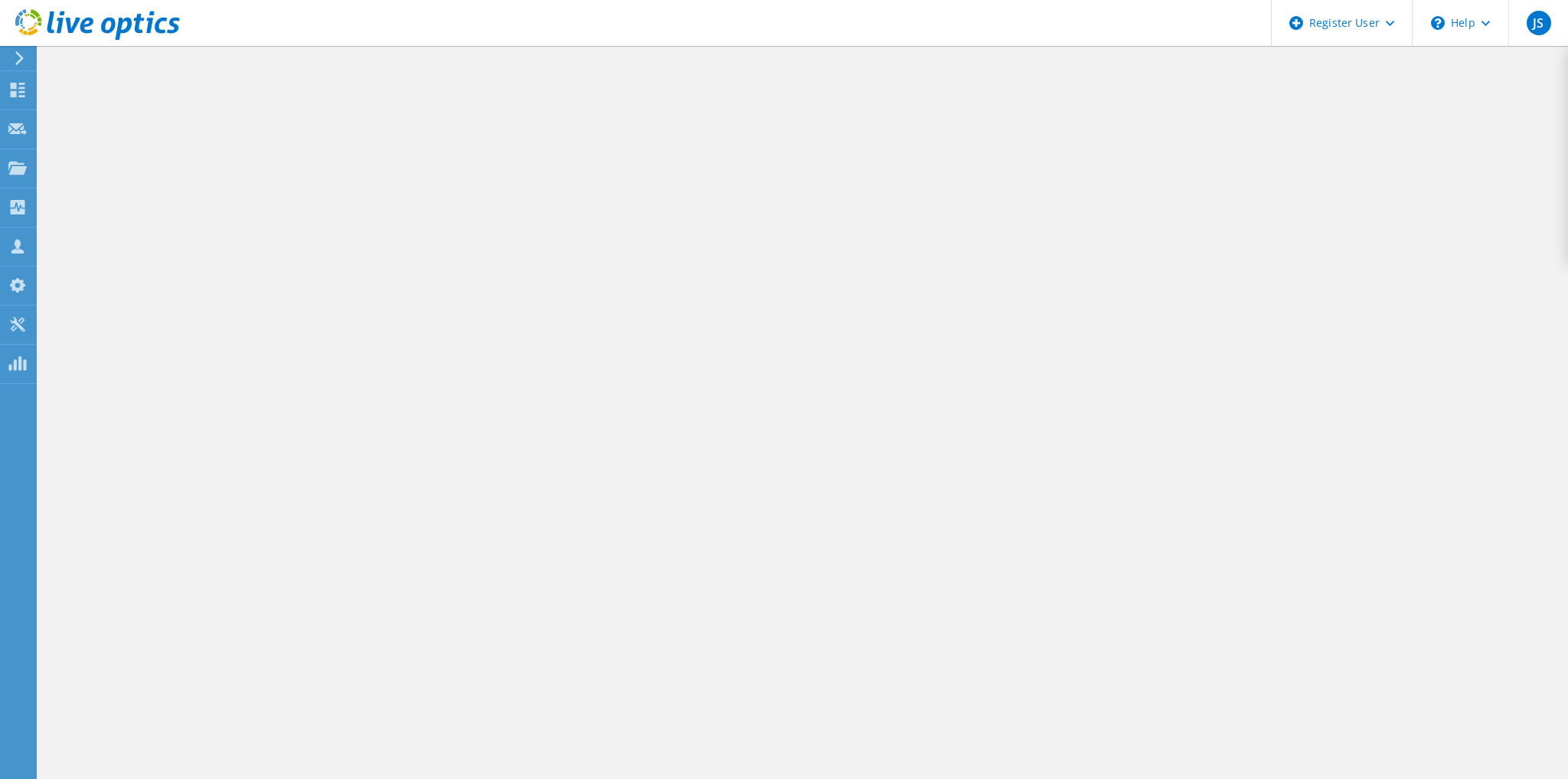 click on "Performance" at bounding box center (197, 921) 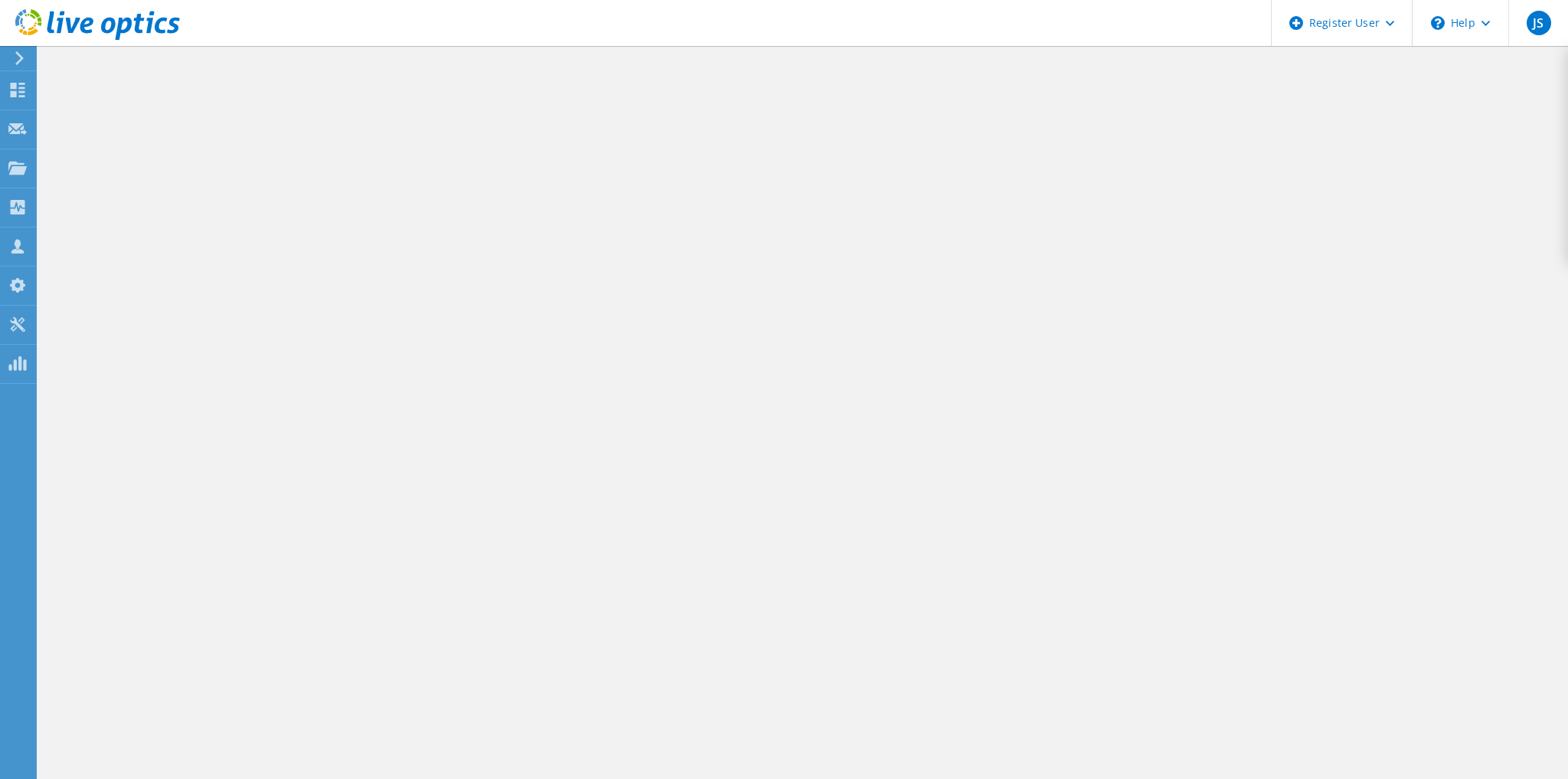select on "USD" 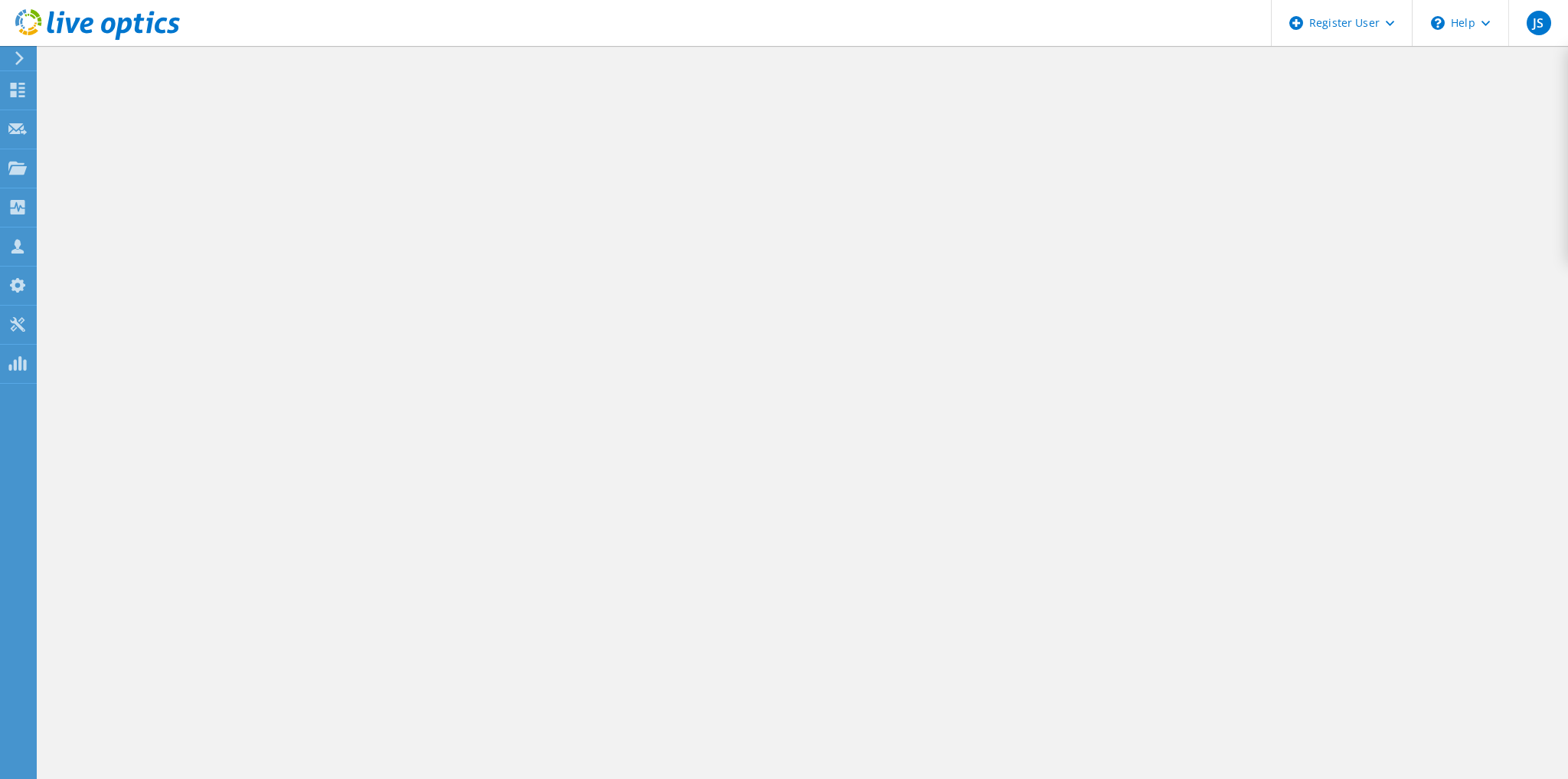 click on "Used
[QUANTITY] TiB
Free
[QUANTITY] TiB
Total
[QUANTITY] TiB" at bounding box center (802, 1036) 